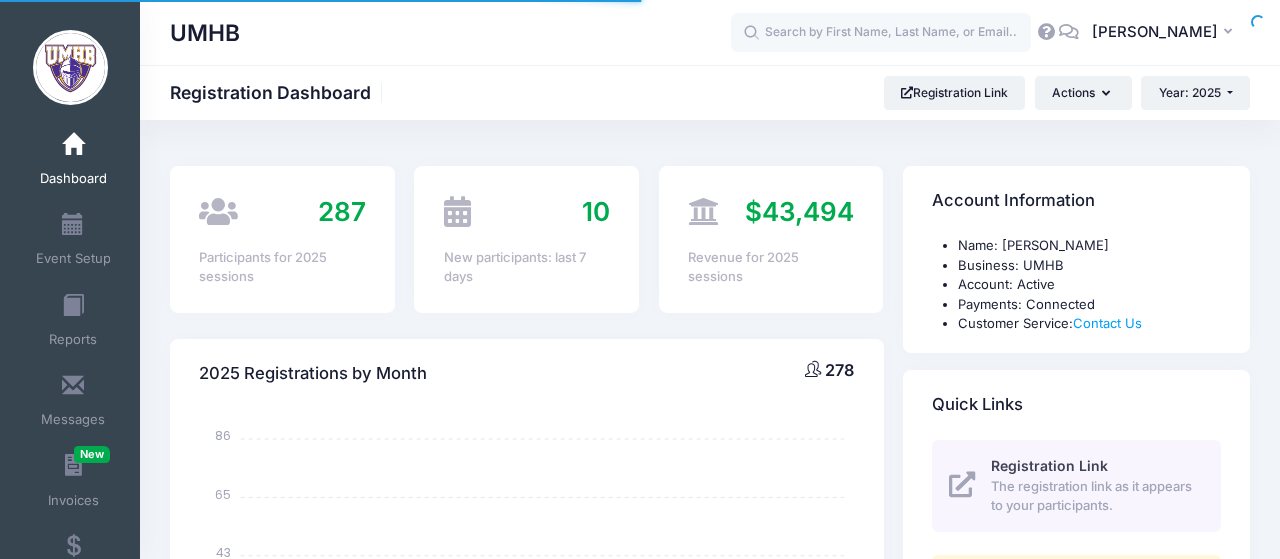 select 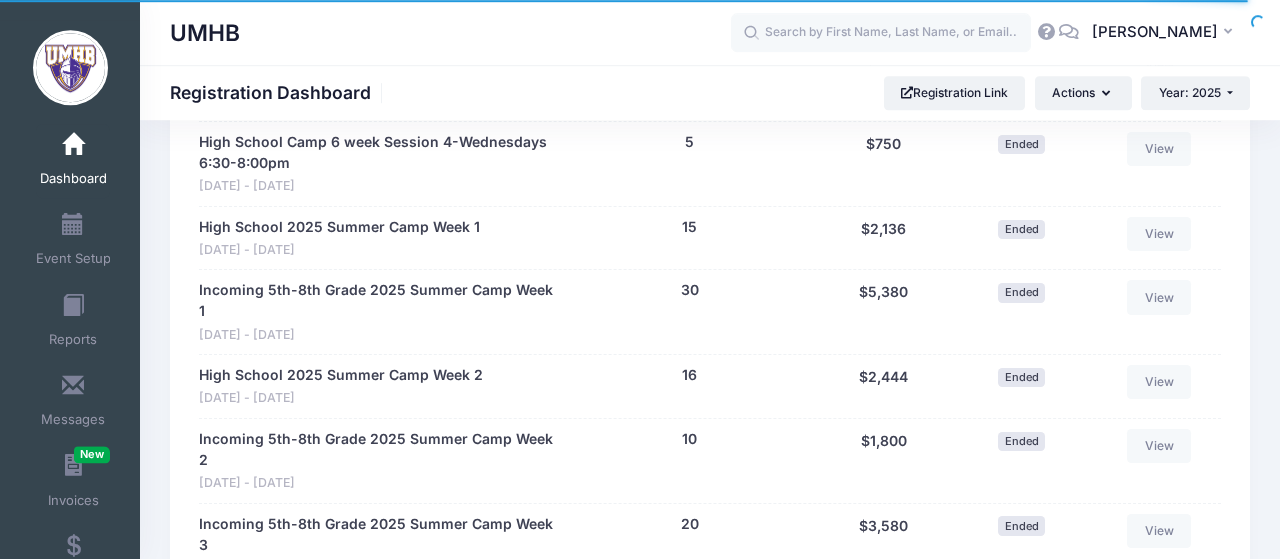 scroll, scrollTop: 2496, scrollLeft: 0, axis: vertical 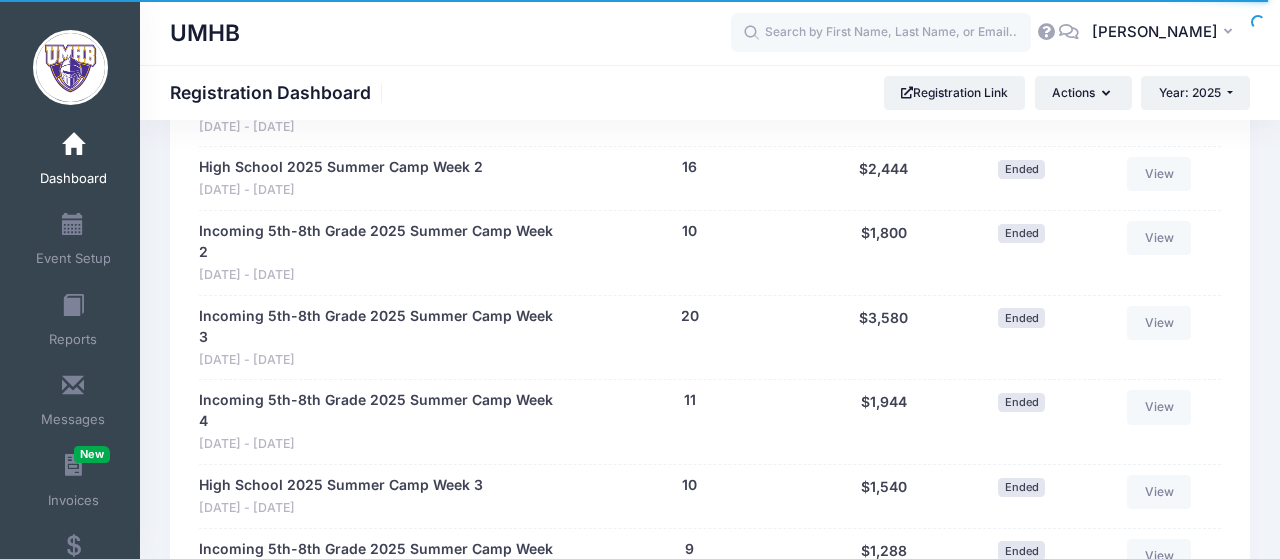 click on "High School 2025 Summer Camp Week 4" at bounding box center (341, 633) 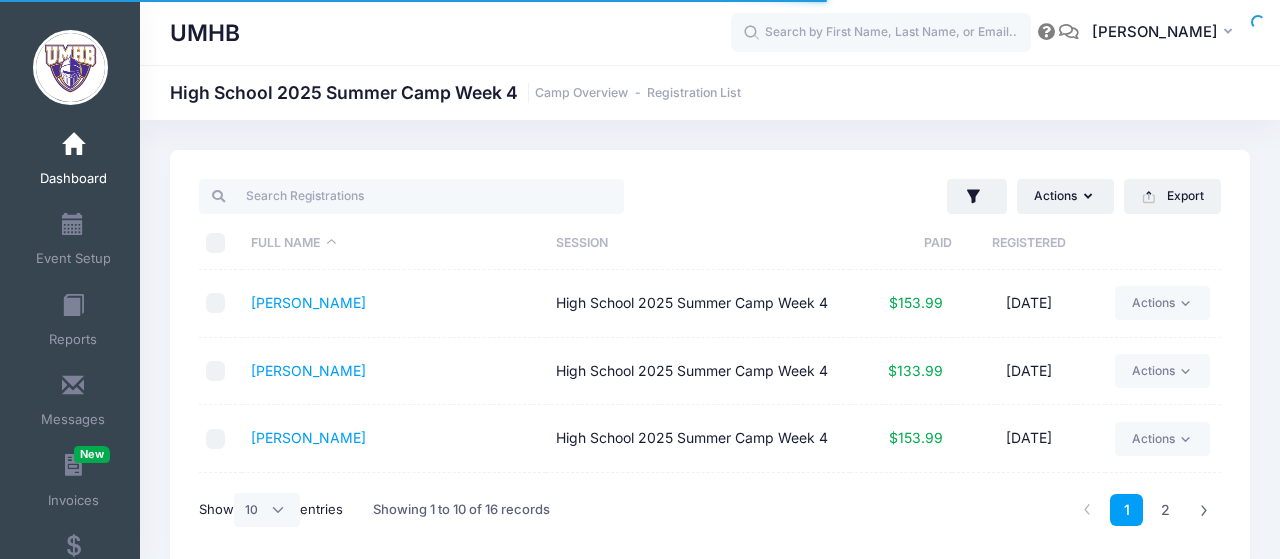 select on "10" 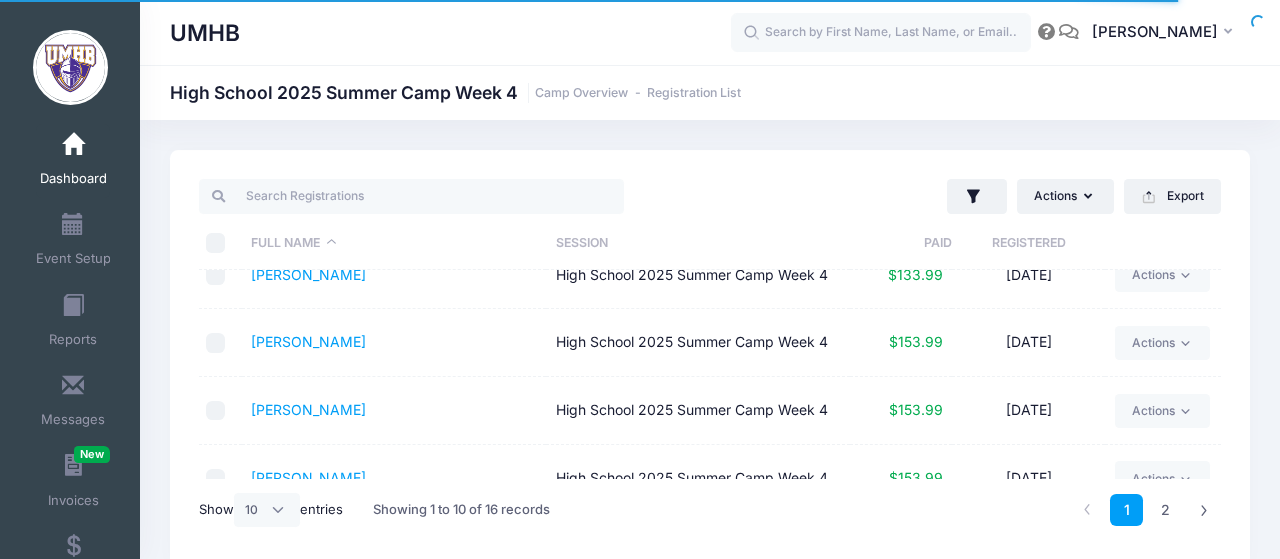 scroll, scrollTop: 192, scrollLeft: 0, axis: vertical 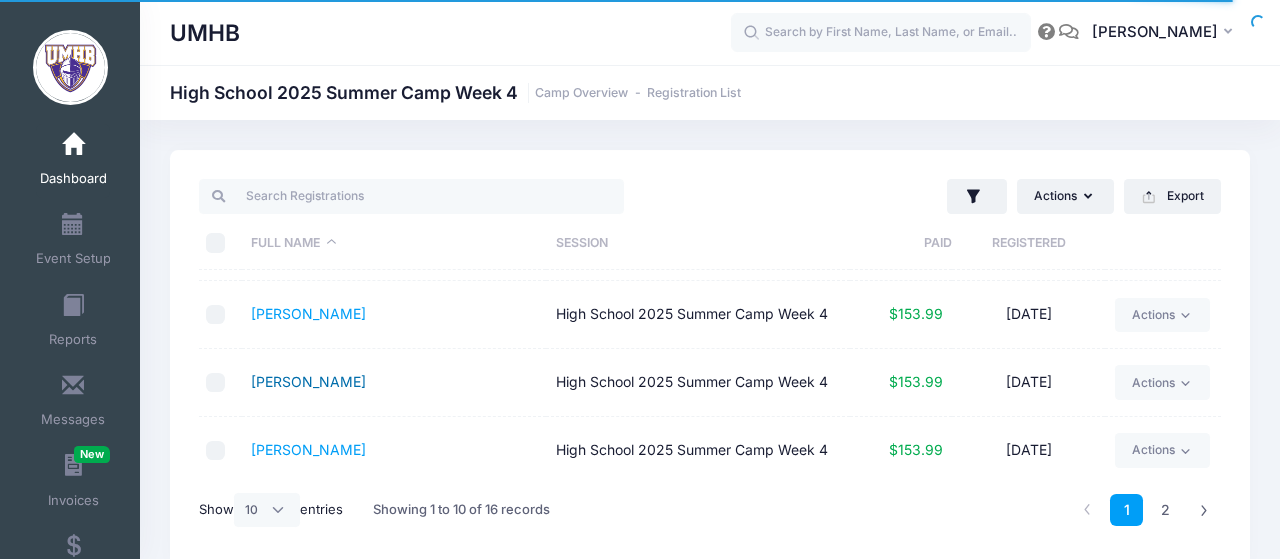 click on "[PERSON_NAME]" at bounding box center (308, 381) 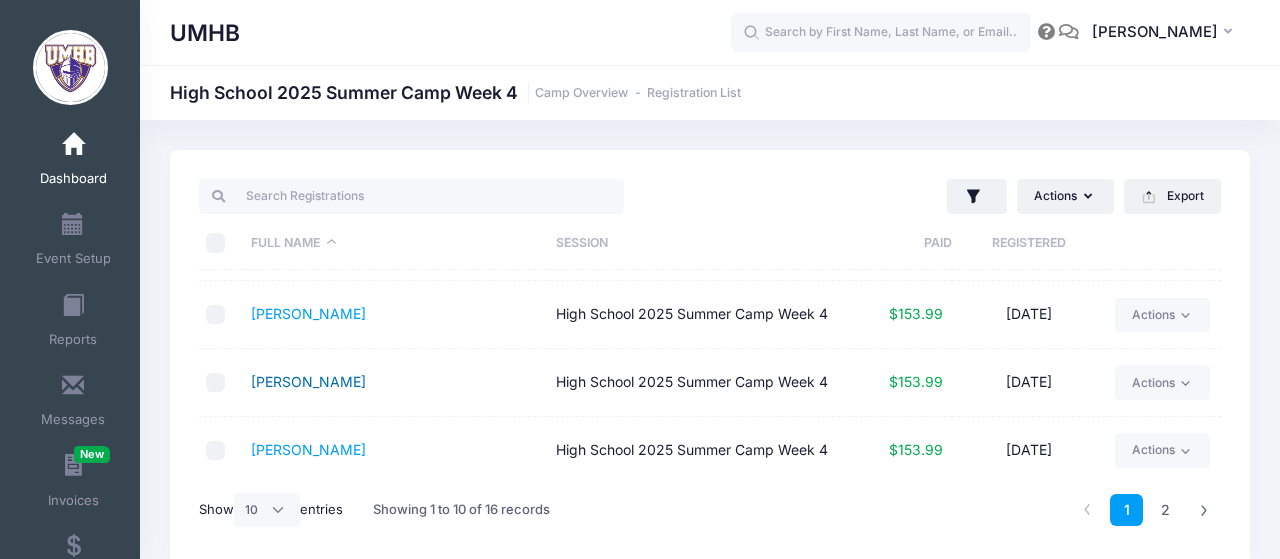click on "[PERSON_NAME]" at bounding box center (308, 381) 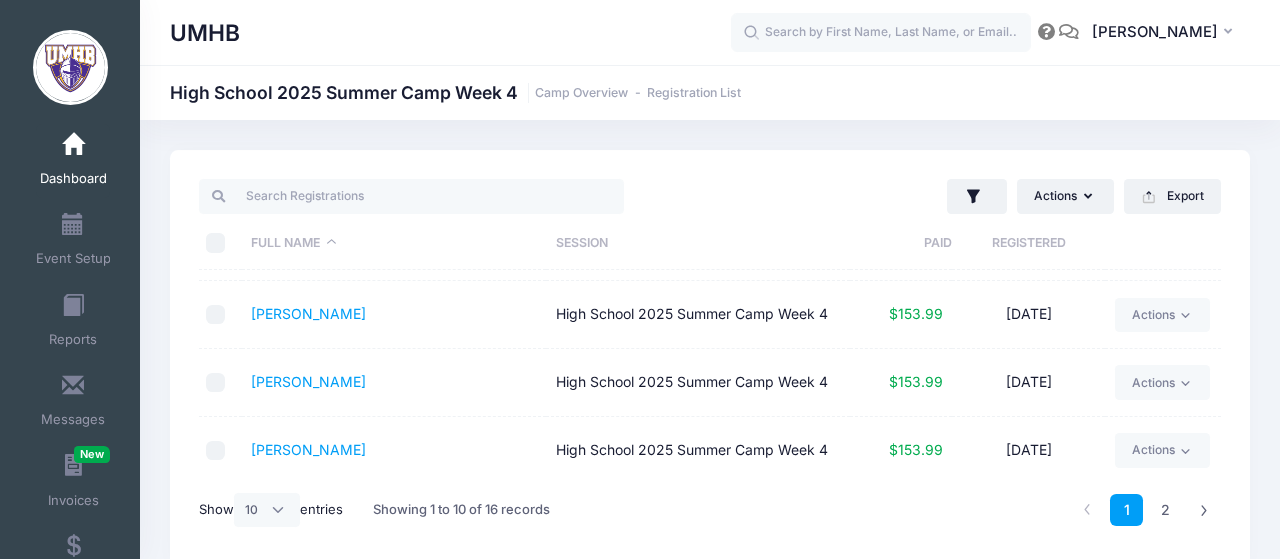 click on "Dashboard" at bounding box center (73, 161) 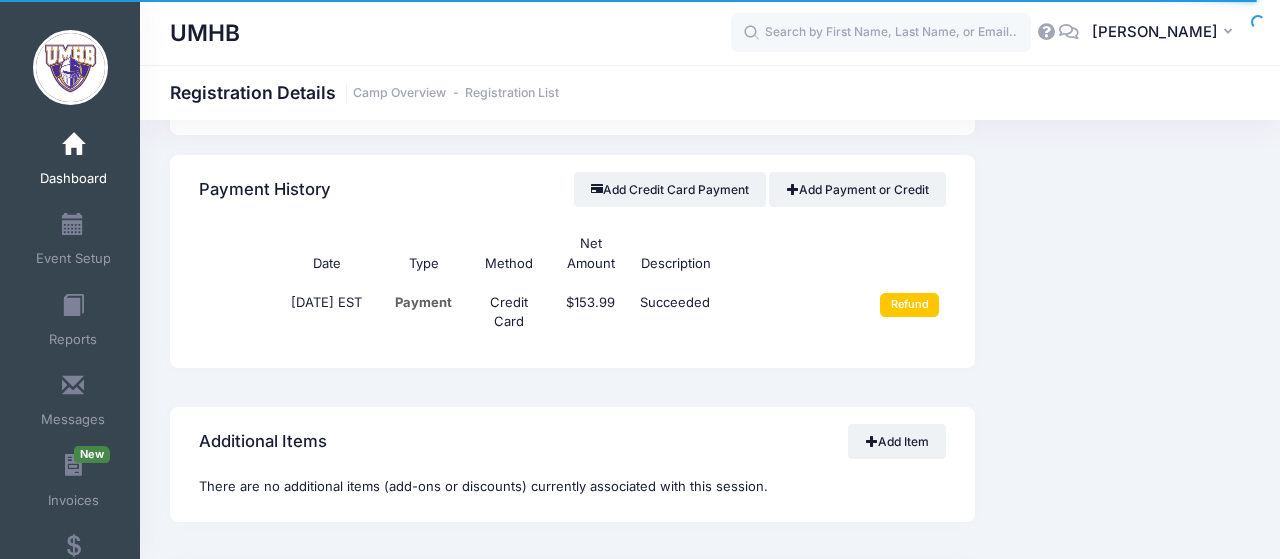 scroll, scrollTop: 1352, scrollLeft: 0, axis: vertical 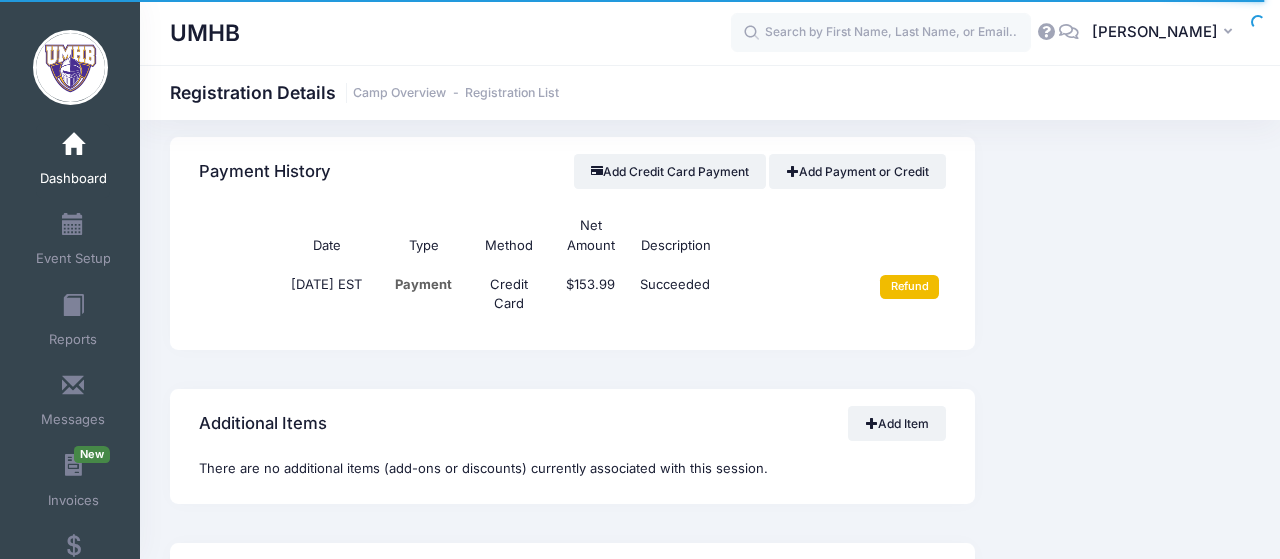 click on "Refund" at bounding box center [909, 287] 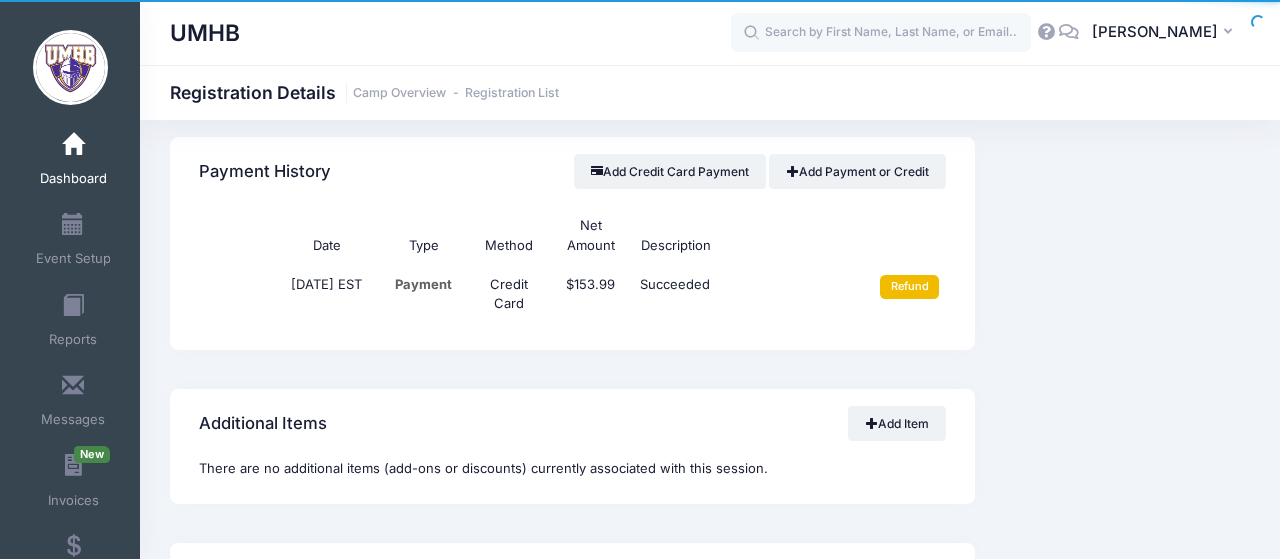 click on "Refund" at bounding box center [909, 287] 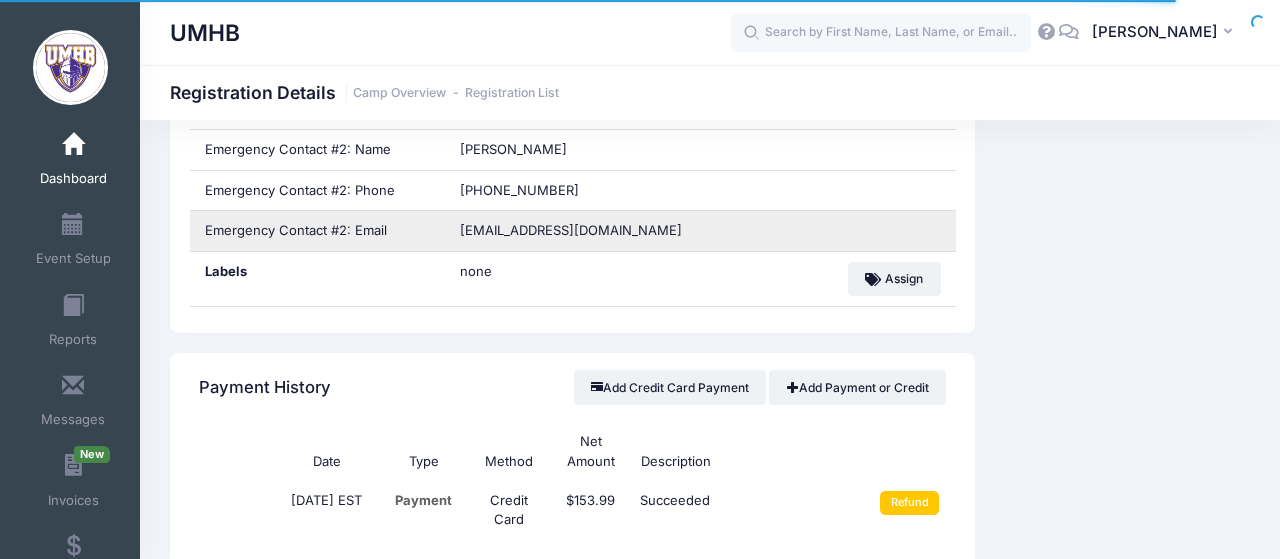 scroll, scrollTop: 1144, scrollLeft: 0, axis: vertical 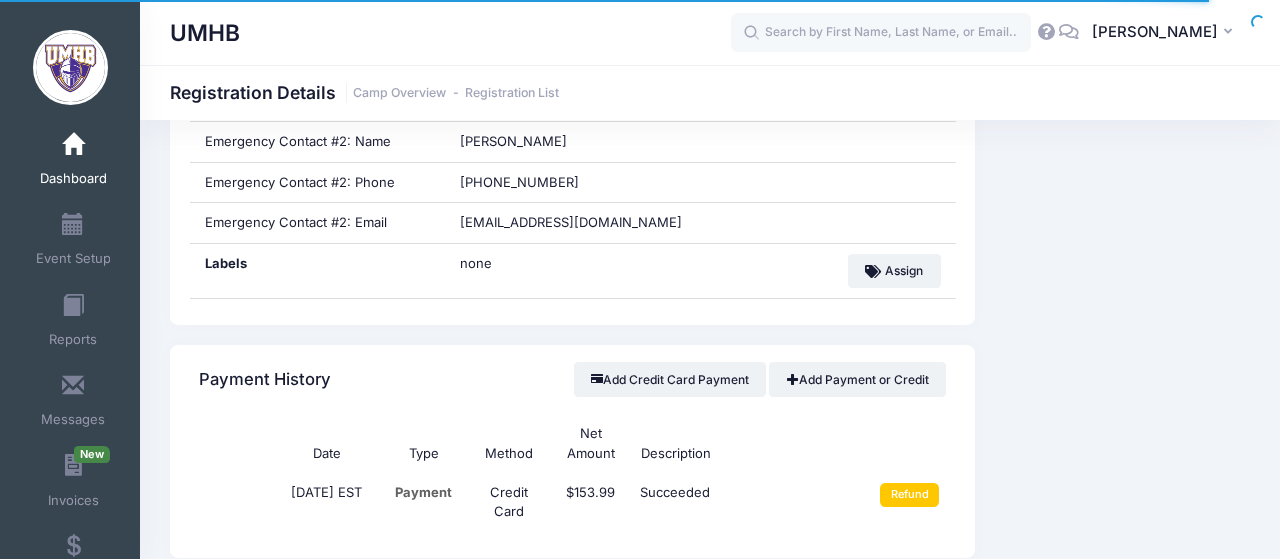 click on "Refund" at bounding box center [902, 502] 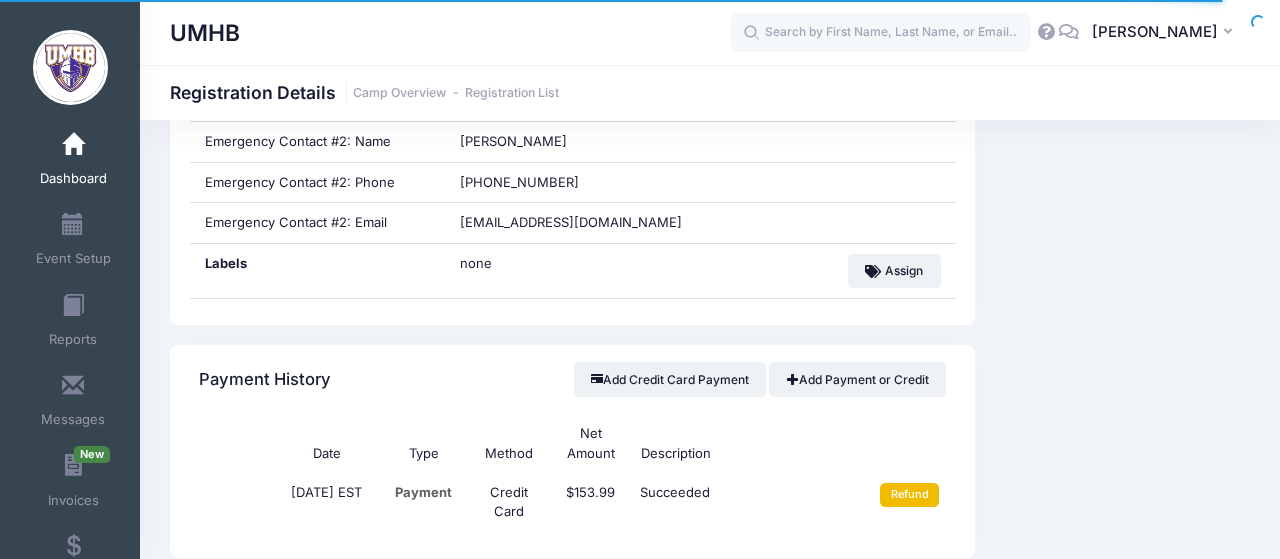 click on "Refund" at bounding box center [909, 495] 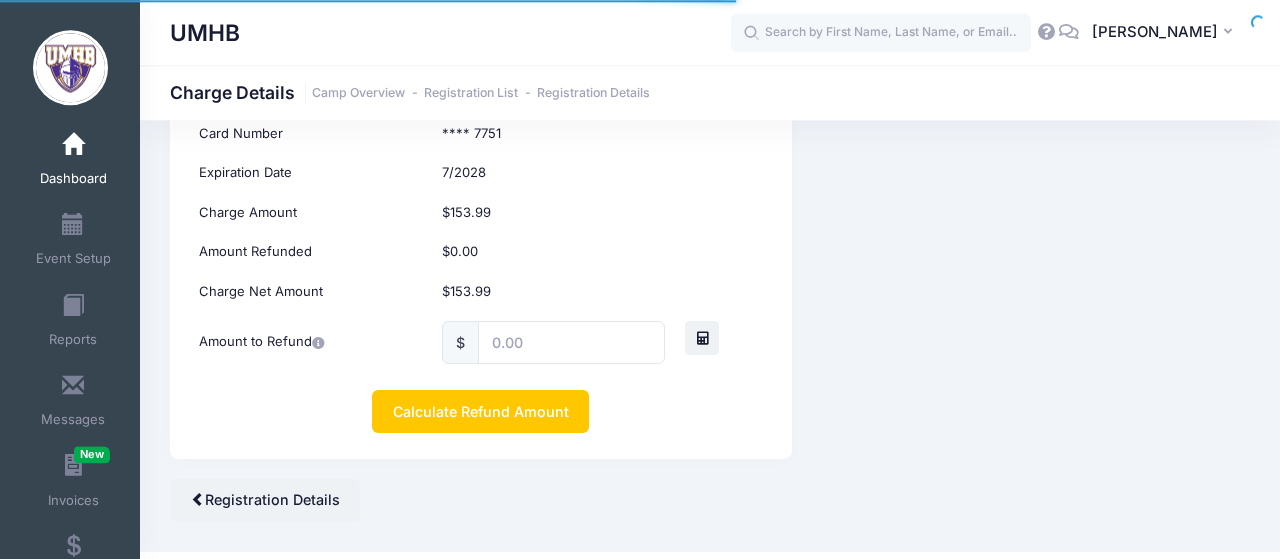 scroll, scrollTop: 416, scrollLeft: 0, axis: vertical 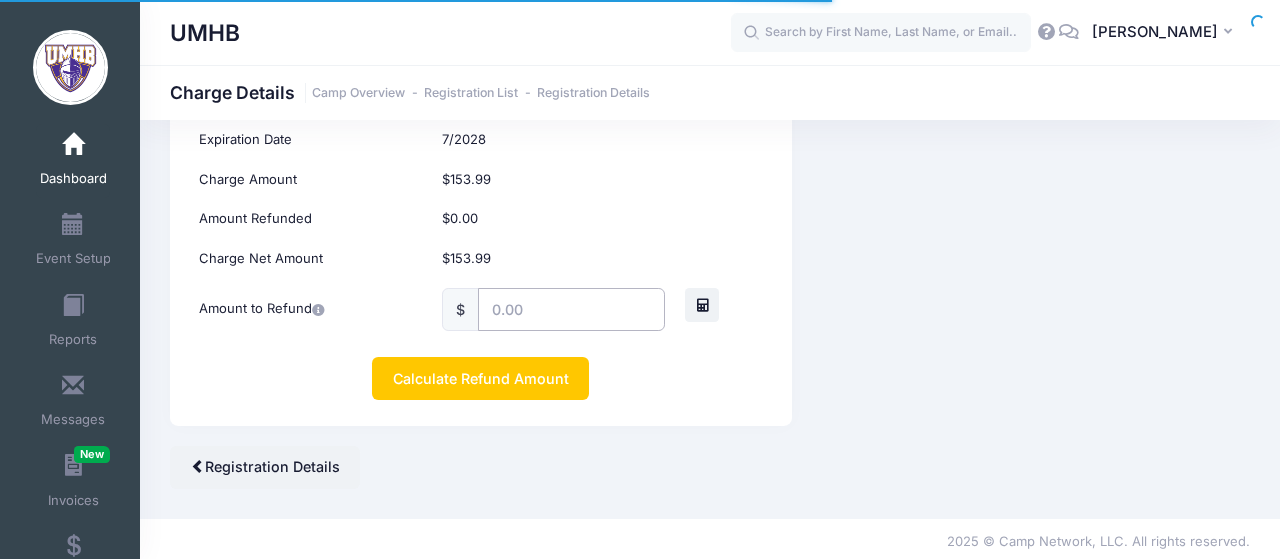 click at bounding box center (571, 309) 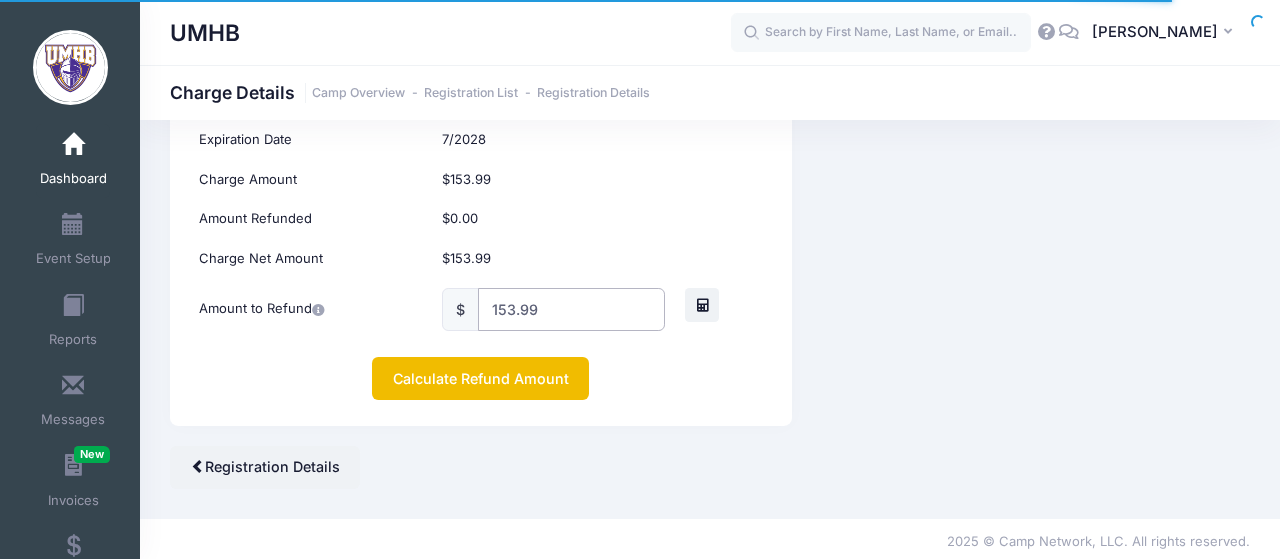 type on "153.99" 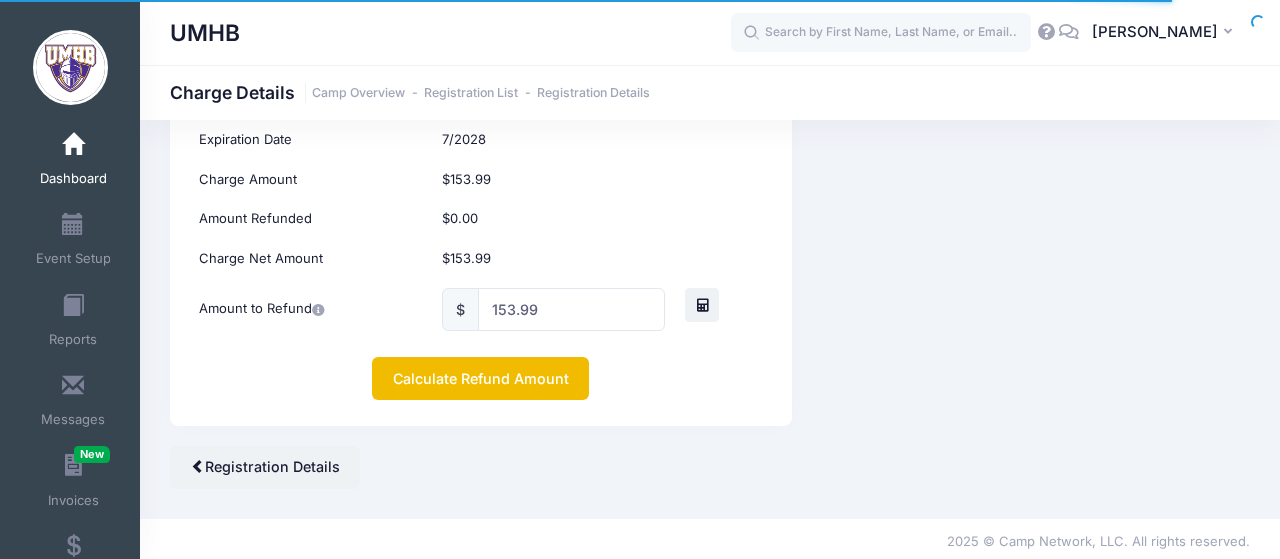 click on "Calculate Refund Amount" at bounding box center [480, 378] 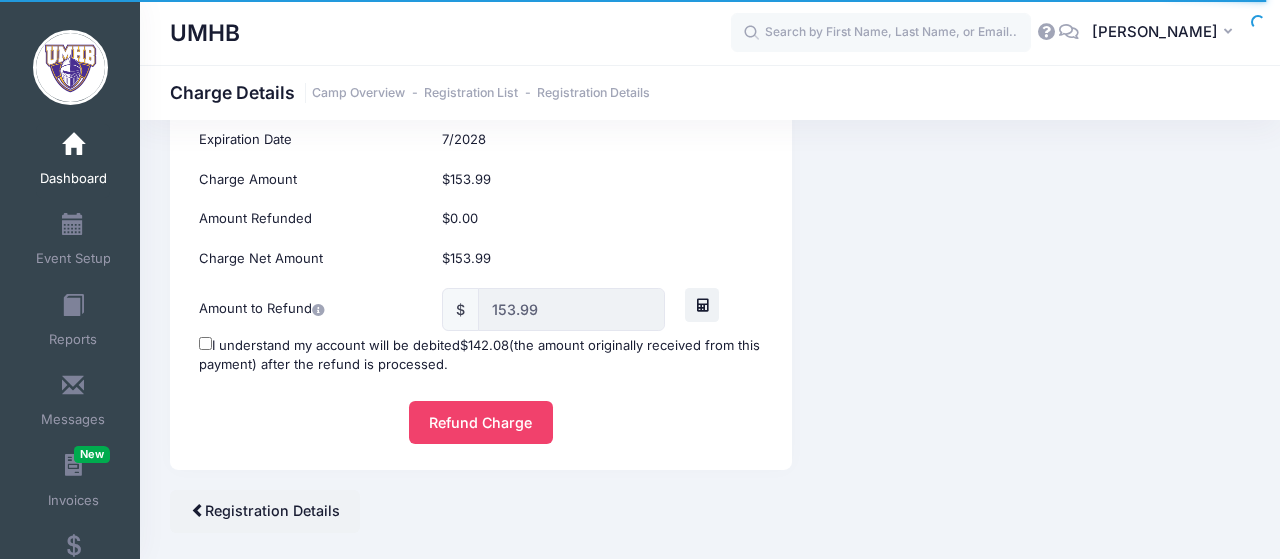 click on "I understand my account will be debited  $142.08  (the amount originally received from this payment) after the refund is processed." at bounding box center (480, 355) 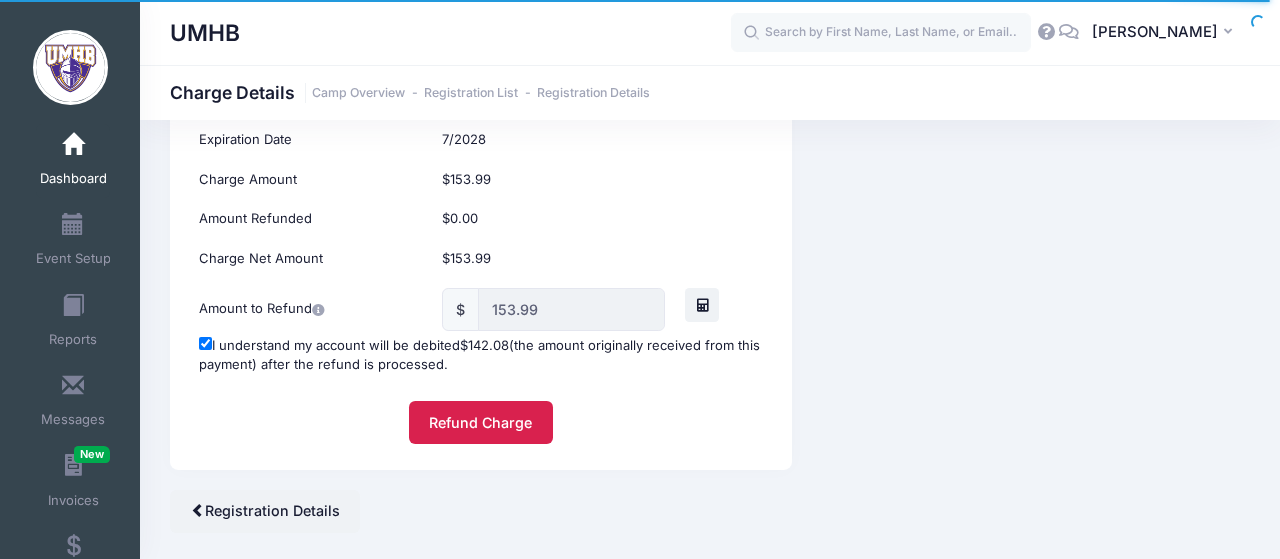 click on "Refund Charge" at bounding box center (481, 422) 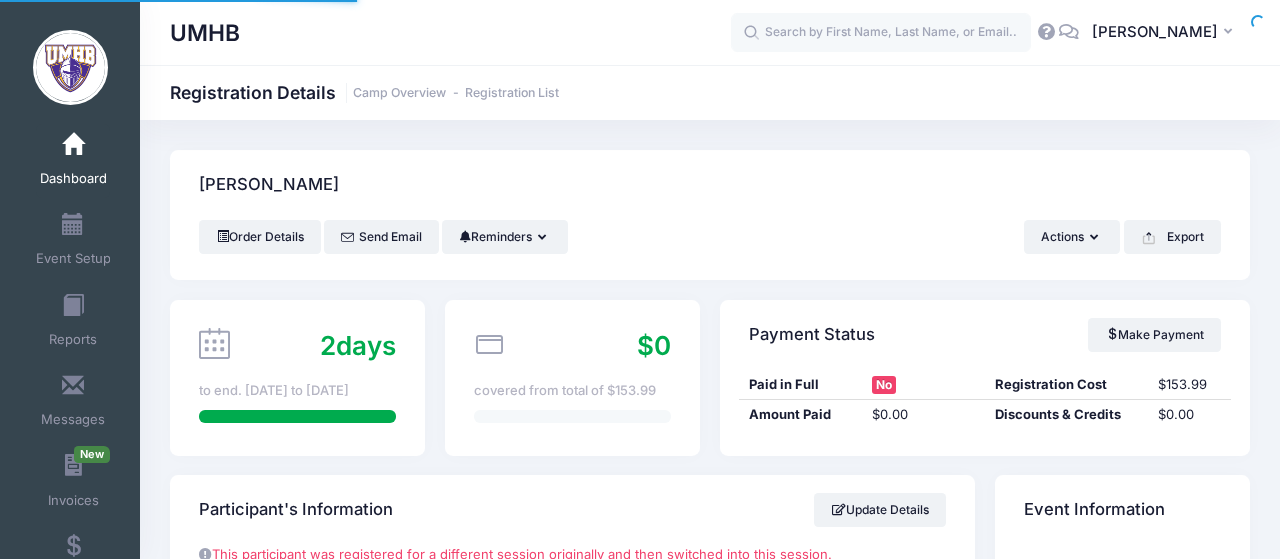 scroll, scrollTop: 0, scrollLeft: 0, axis: both 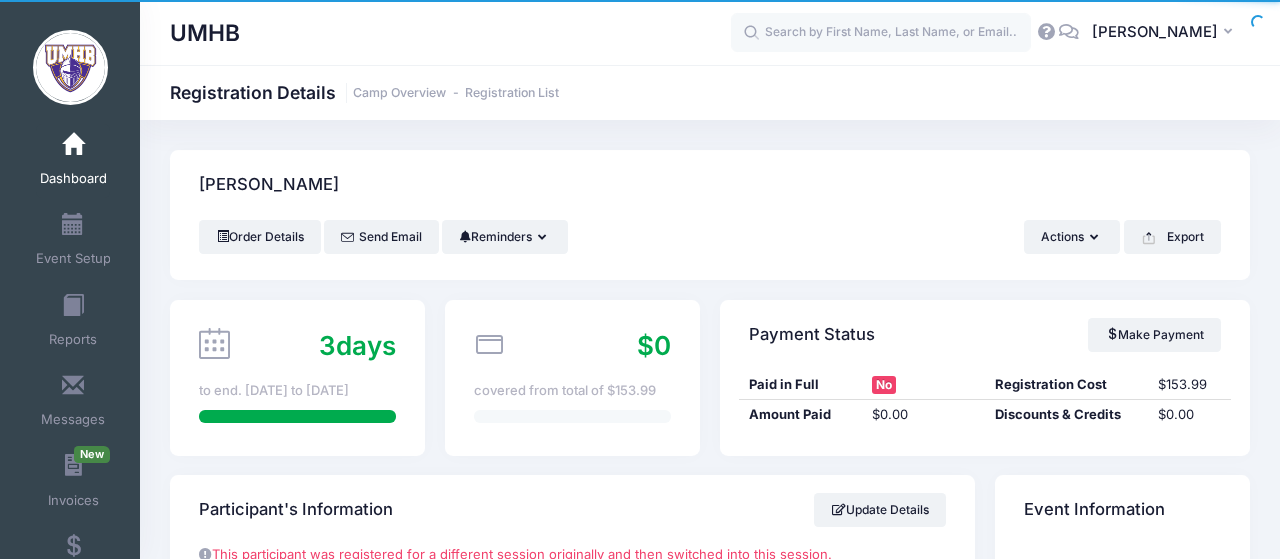 click at bounding box center [73, 145] 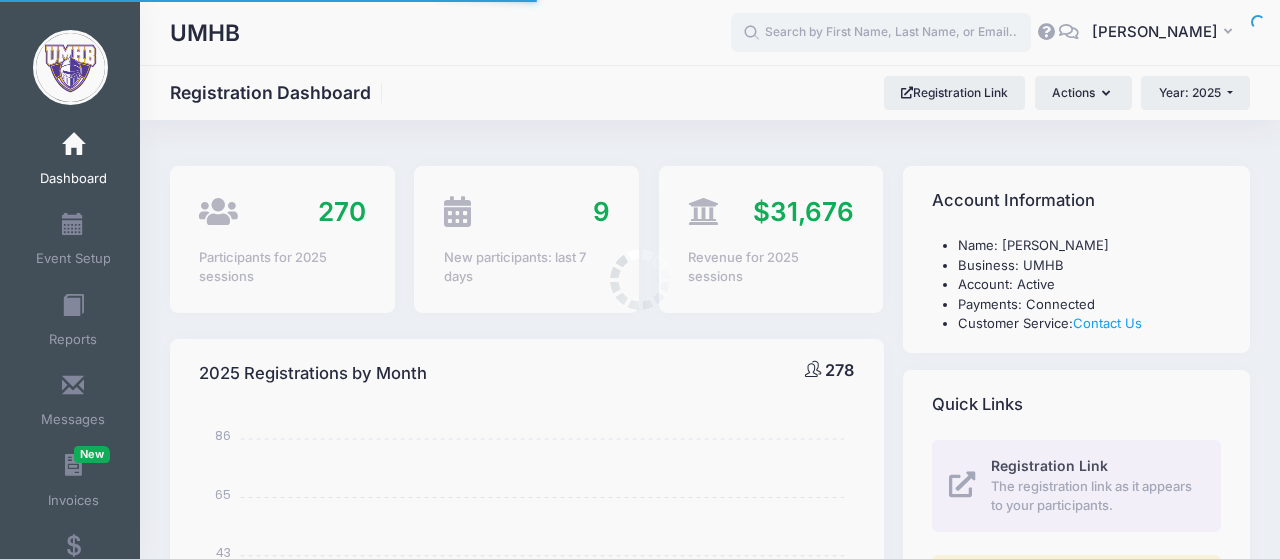 select 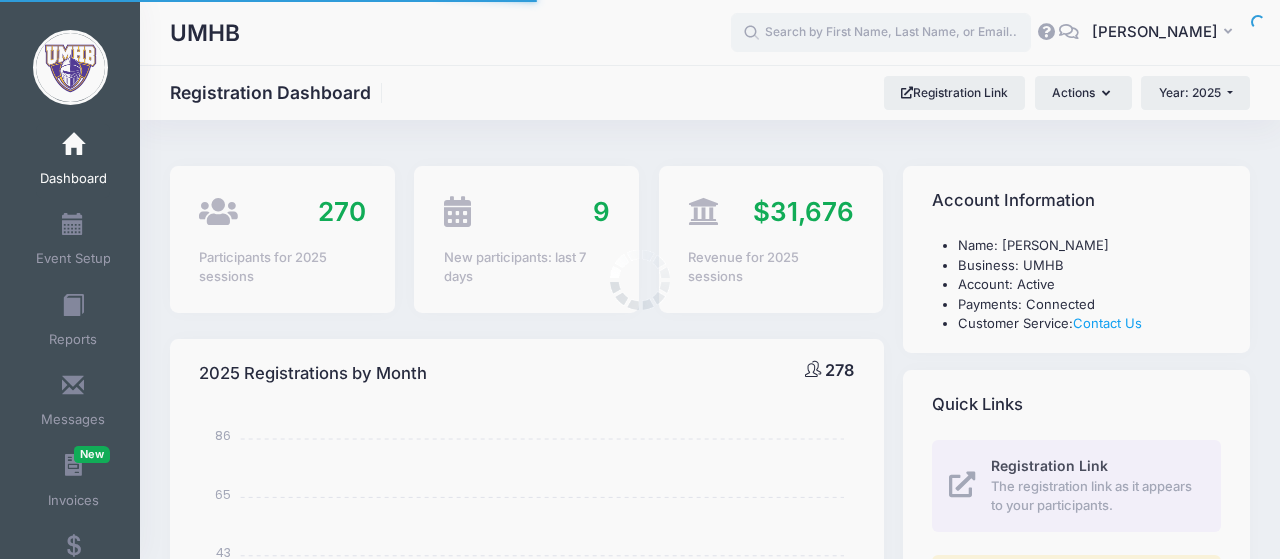 scroll, scrollTop: 0, scrollLeft: 0, axis: both 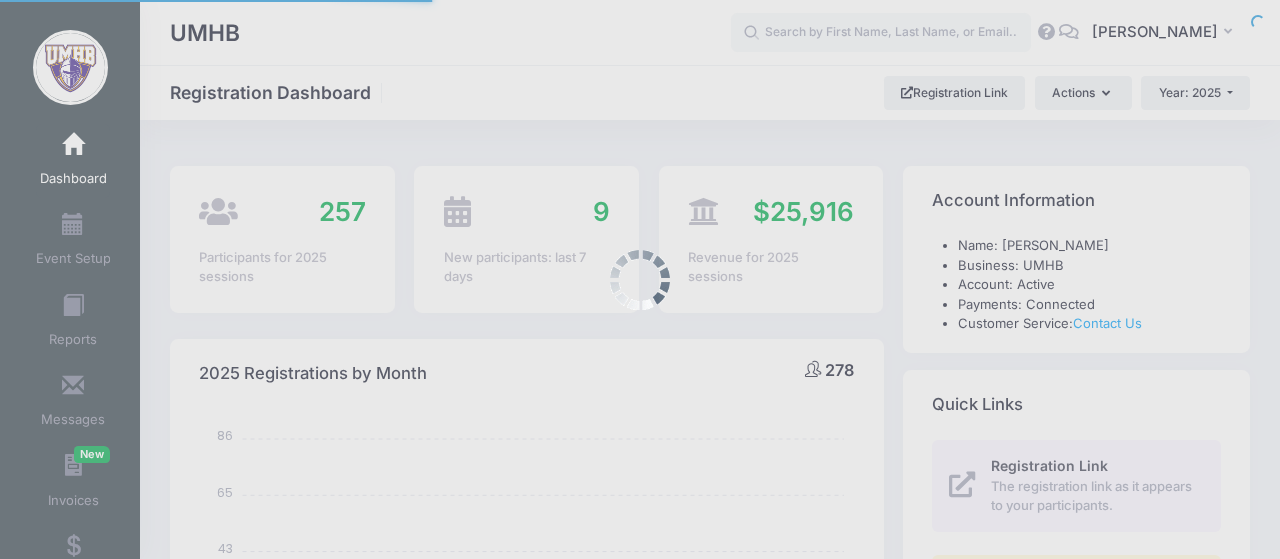 select 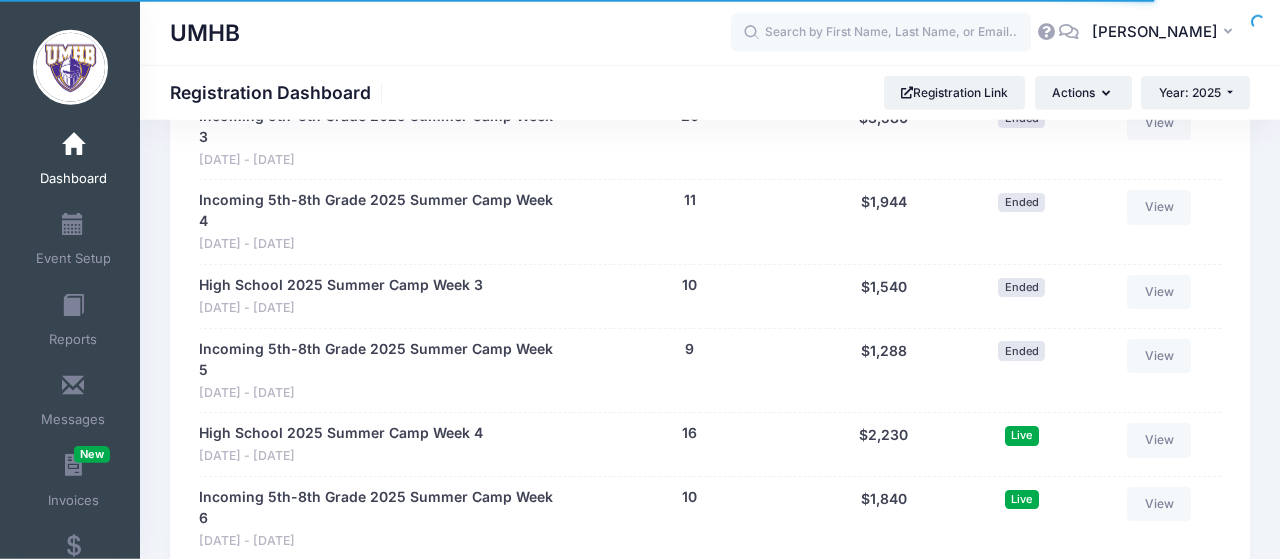 scroll, scrollTop: 2704, scrollLeft: 0, axis: vertical 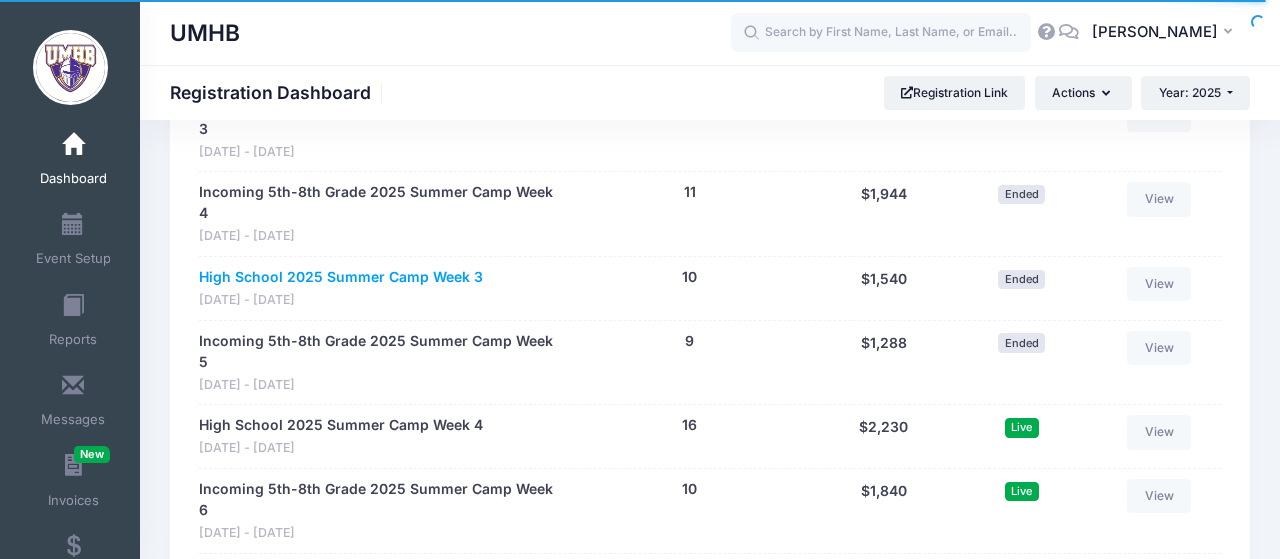 click on "High School 2025 Summer Camp Week 3" at bounding box center (341, 277) 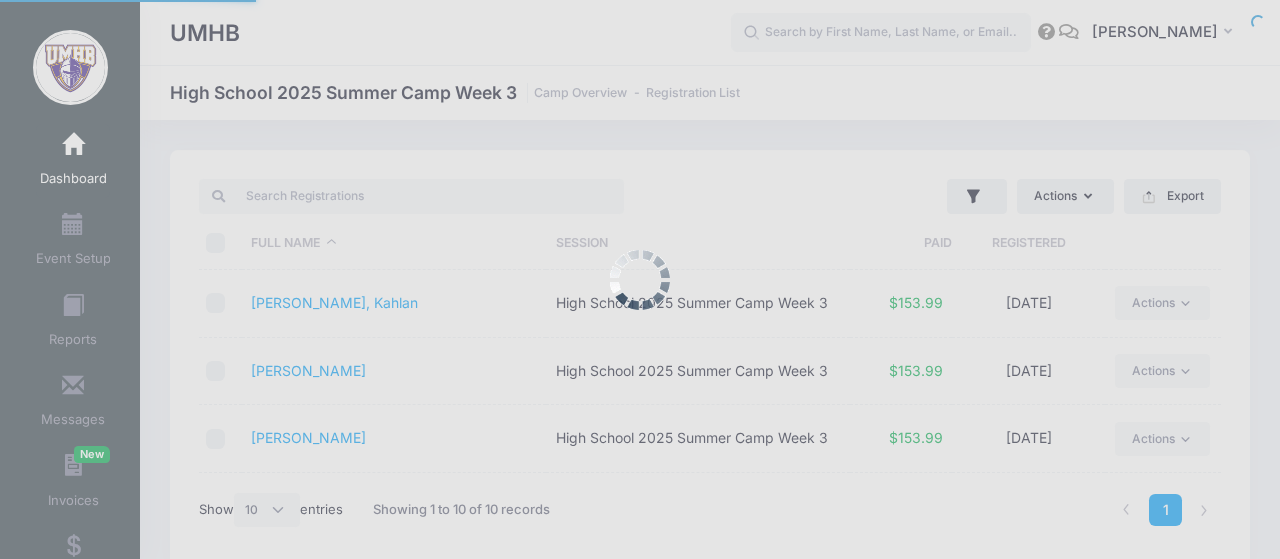 select on "10" 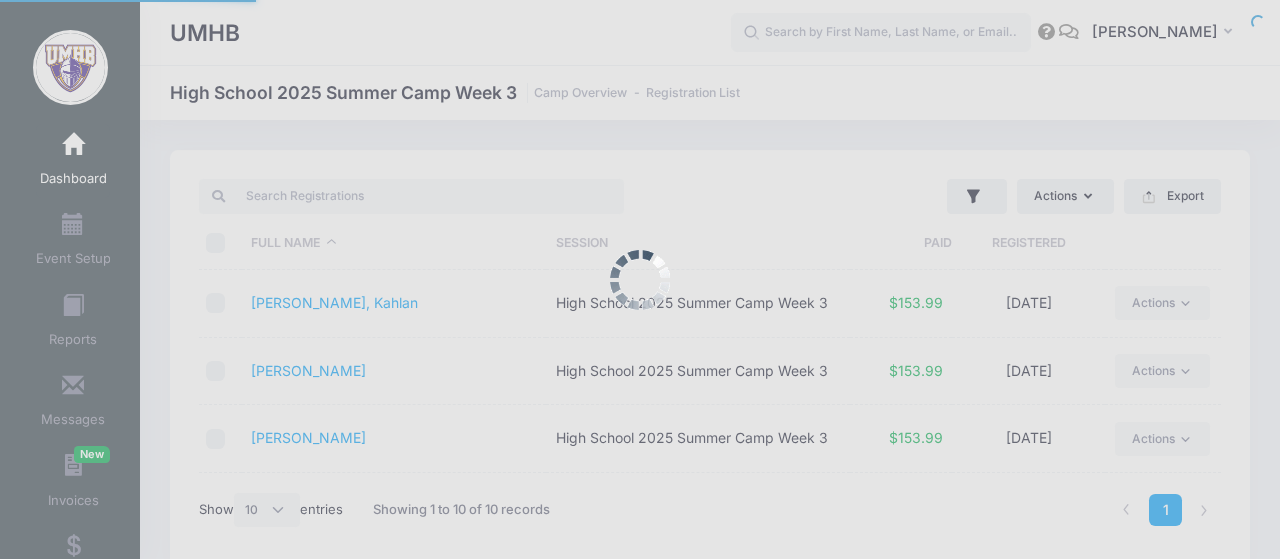 scroll, scrollTop: 0, scrollLeft: 0, axis: both 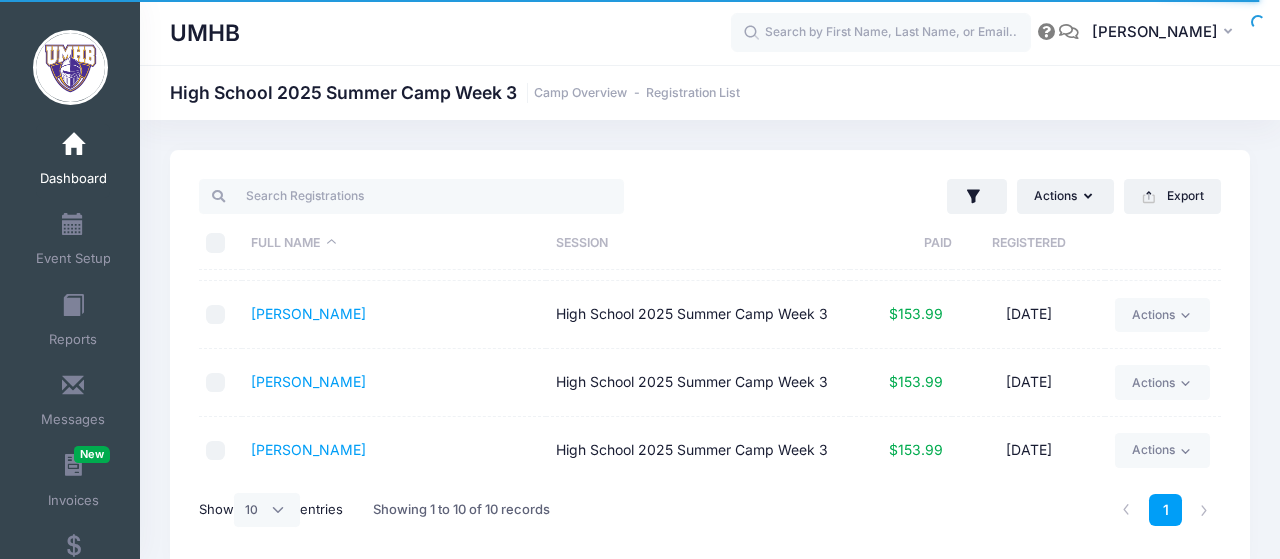 click on "Dashboard" at bounding box center [73, 161] 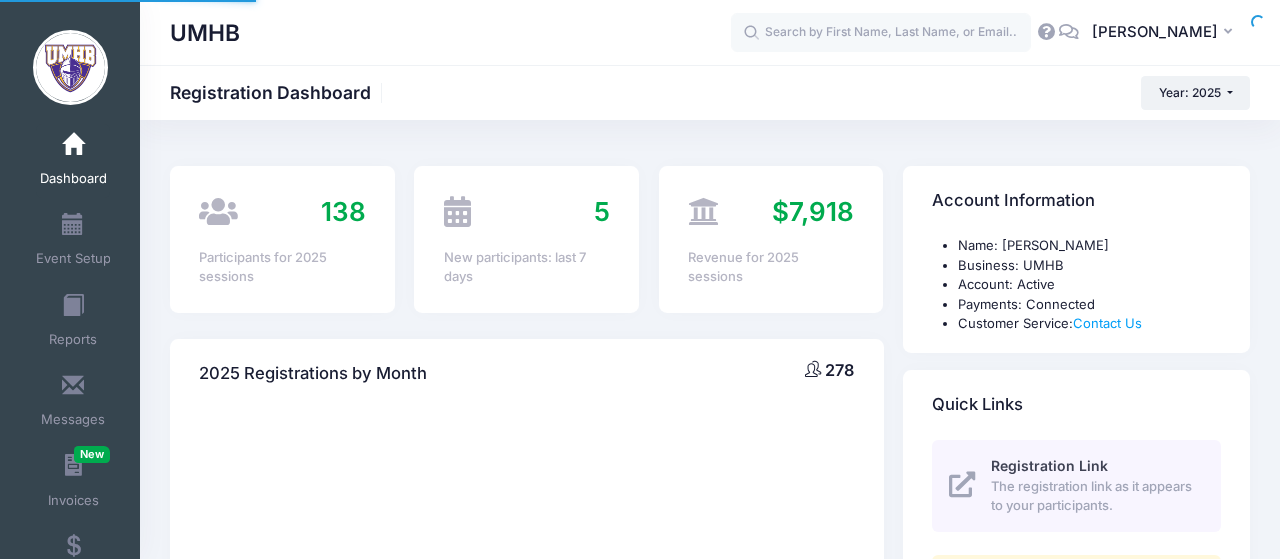 scroll, scrollTop: 0, scrollLeft: 0, axis: both 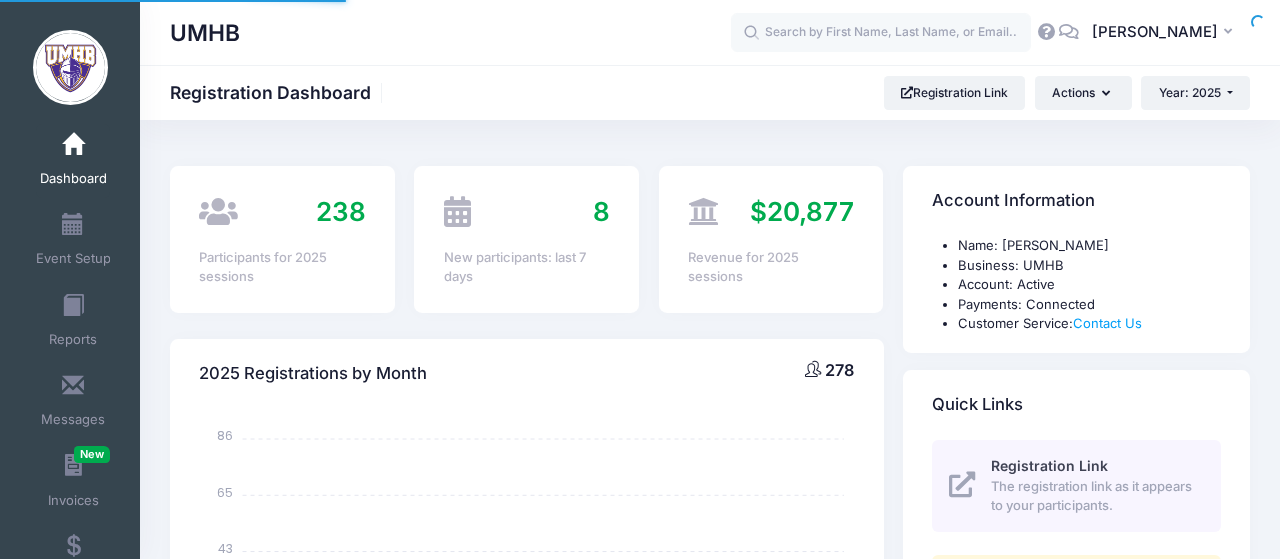select 